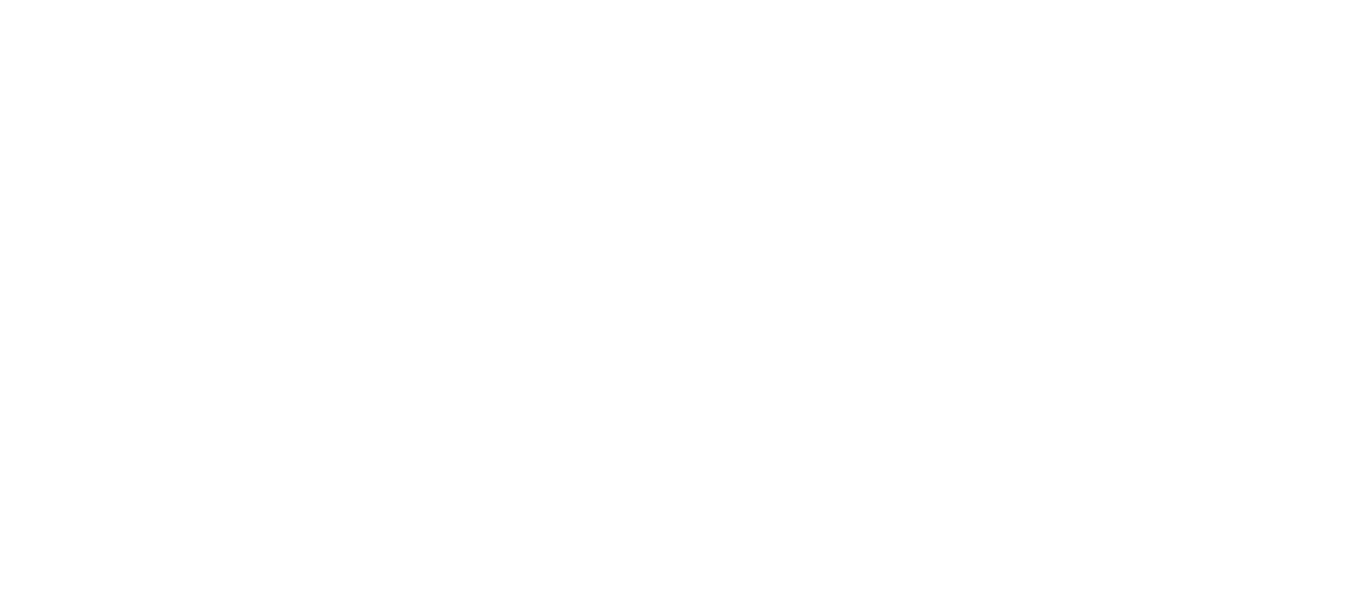 scroll, scrollTop: 0, scrollLeft: 0, axis: both 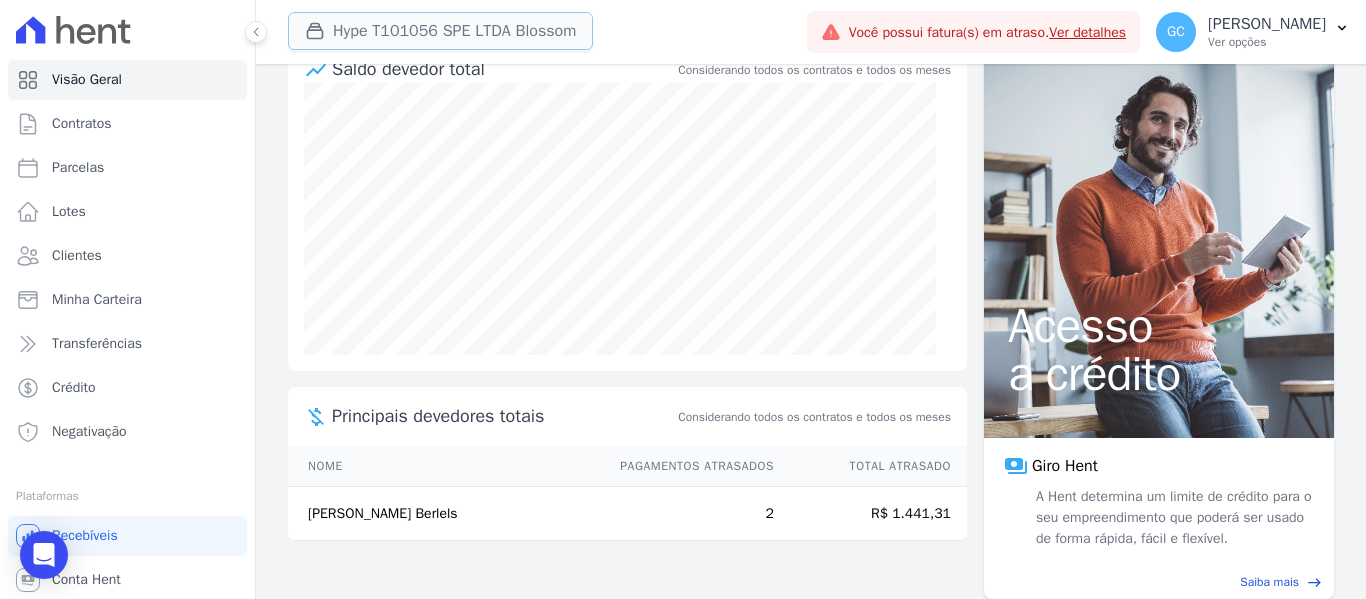 click on "Hype T101056 SPE LTDA    Blossom" at bounding box center (440, 31) 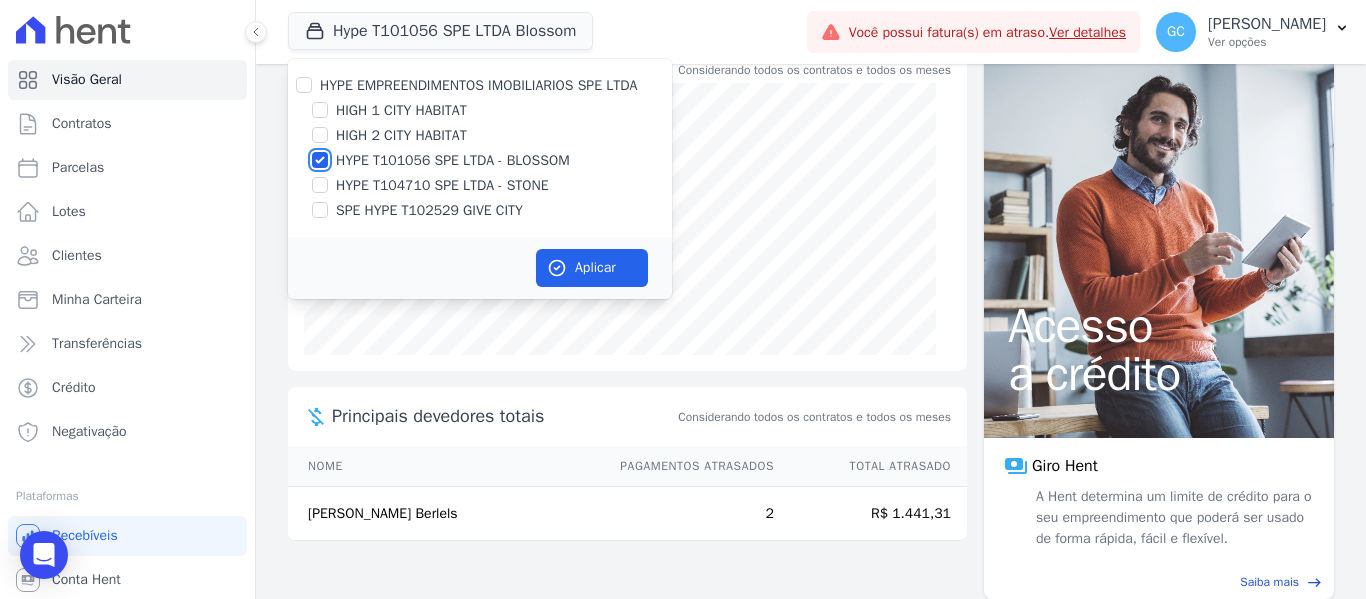 click on "HYPE T101056 SPE LTDA  - BLOSSOM" at bounding box center [320, 160] 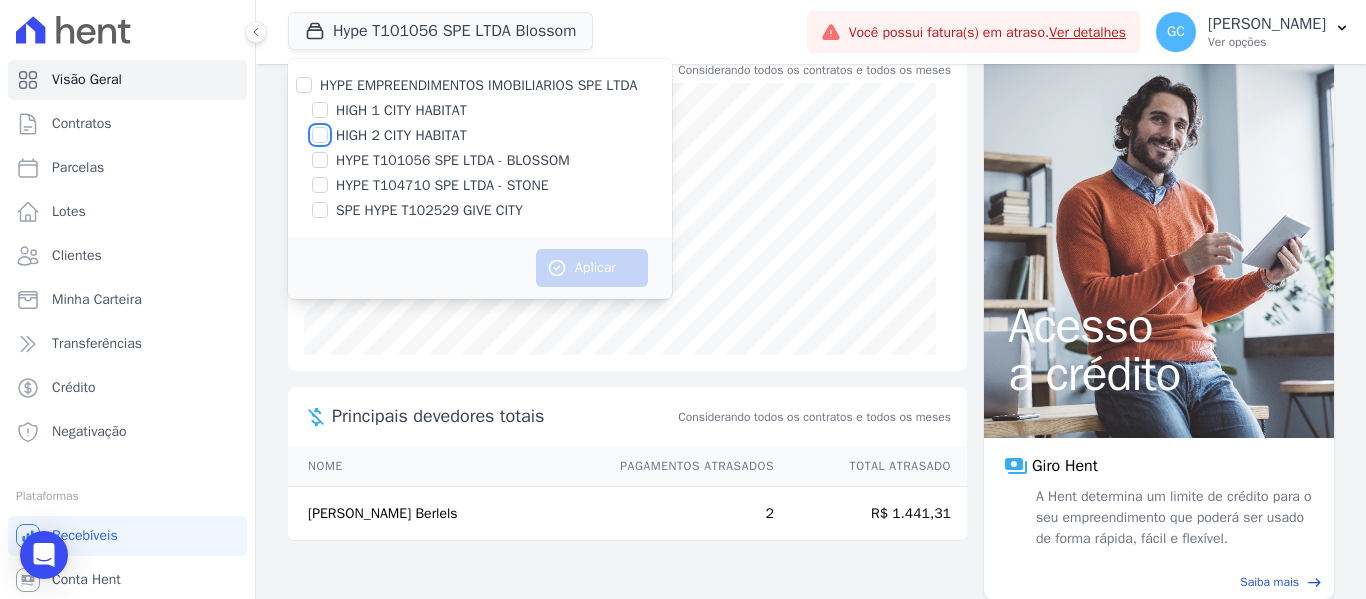click on "HIGH 2 CITY HABITAT" at bounding box center [320, 135] 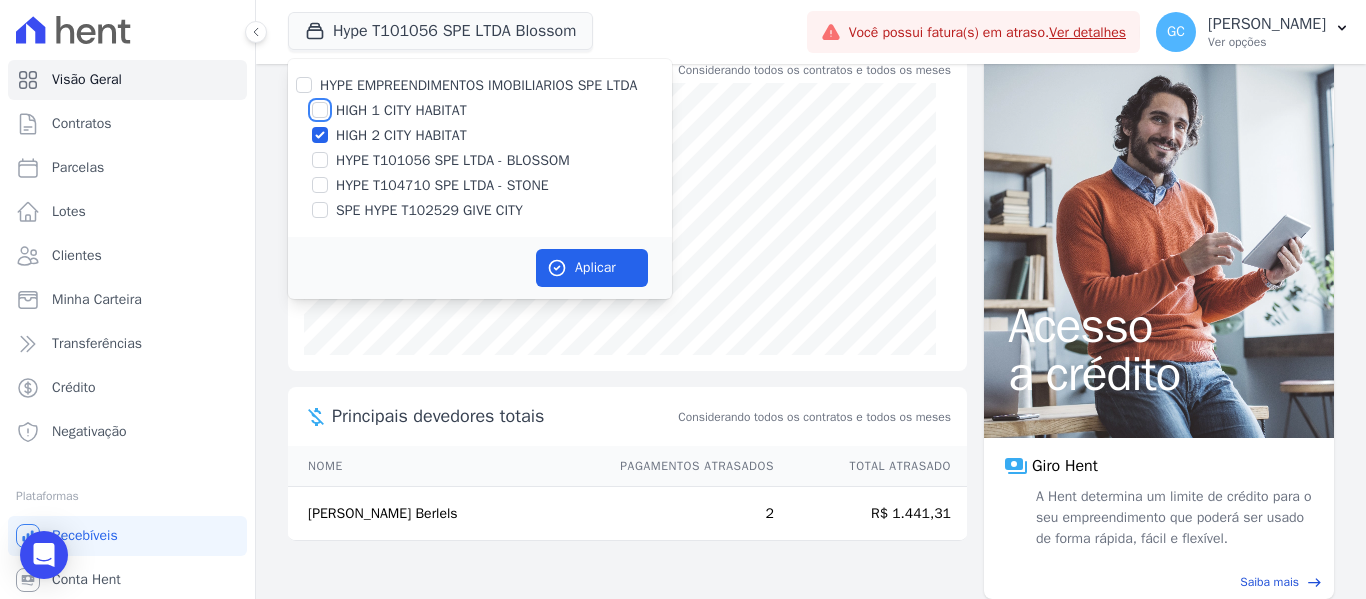 click on "HIGH 1 CITY HABITAT" at bounding box center (320, 110) 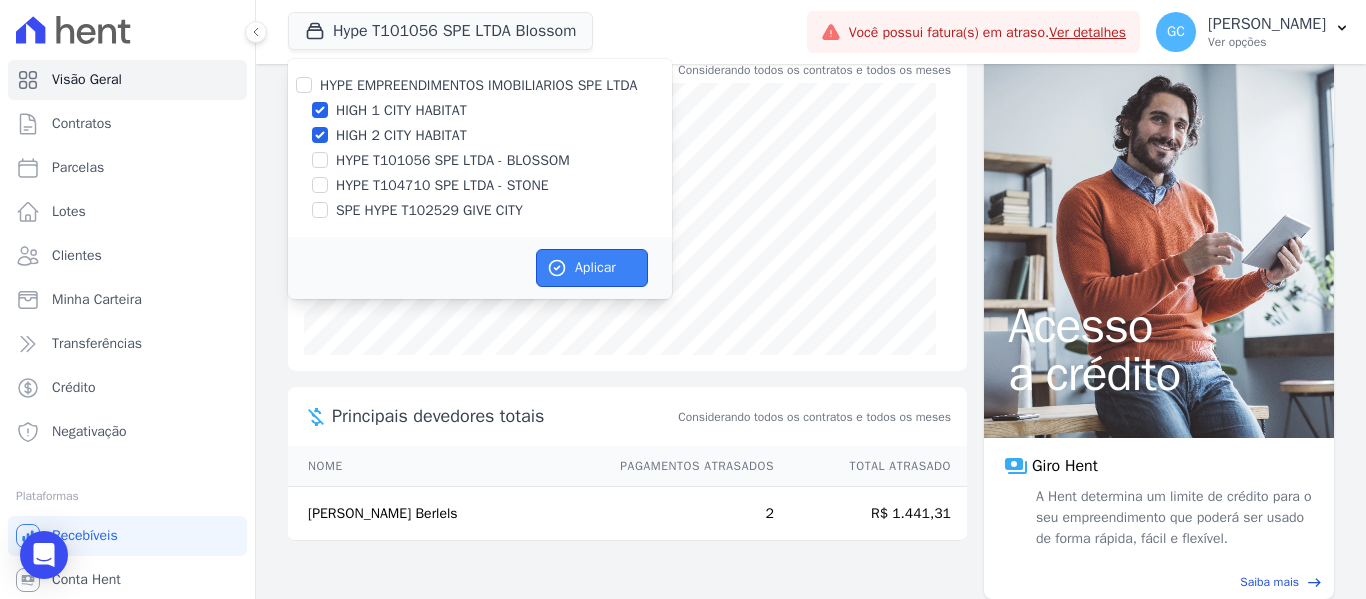 click on "Aplicar" at bounding box center (592, 268) 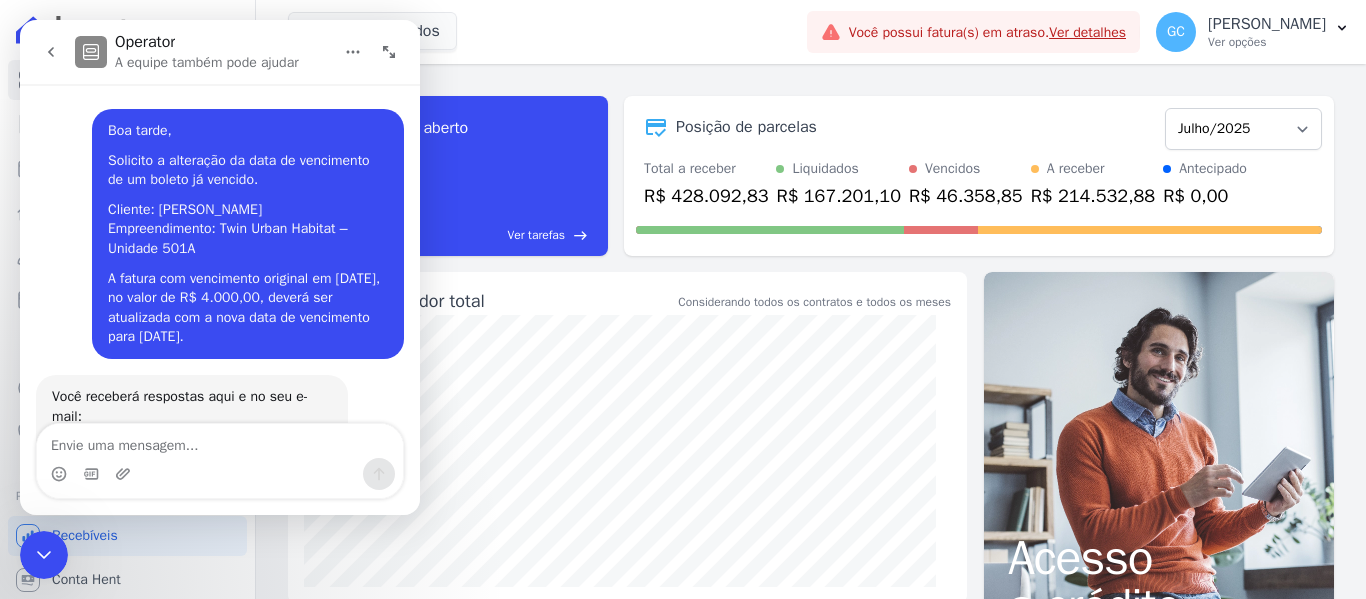 scroll, scrollTop: 0, scrollLeft: 0, axis: both 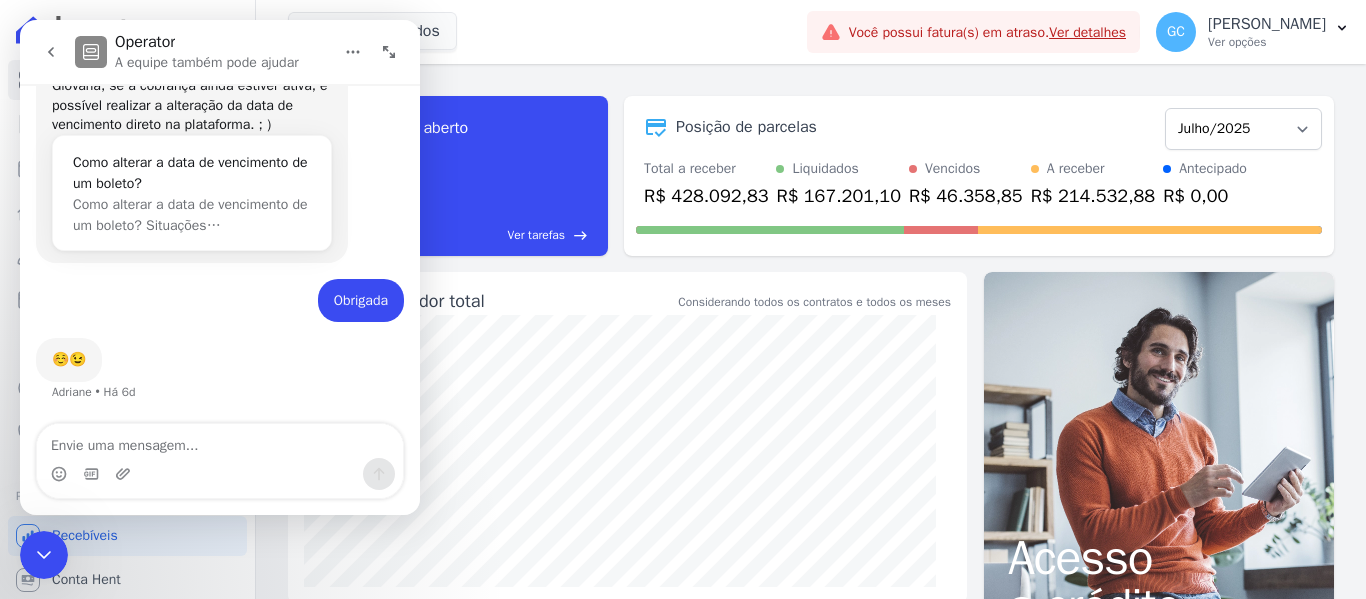 click 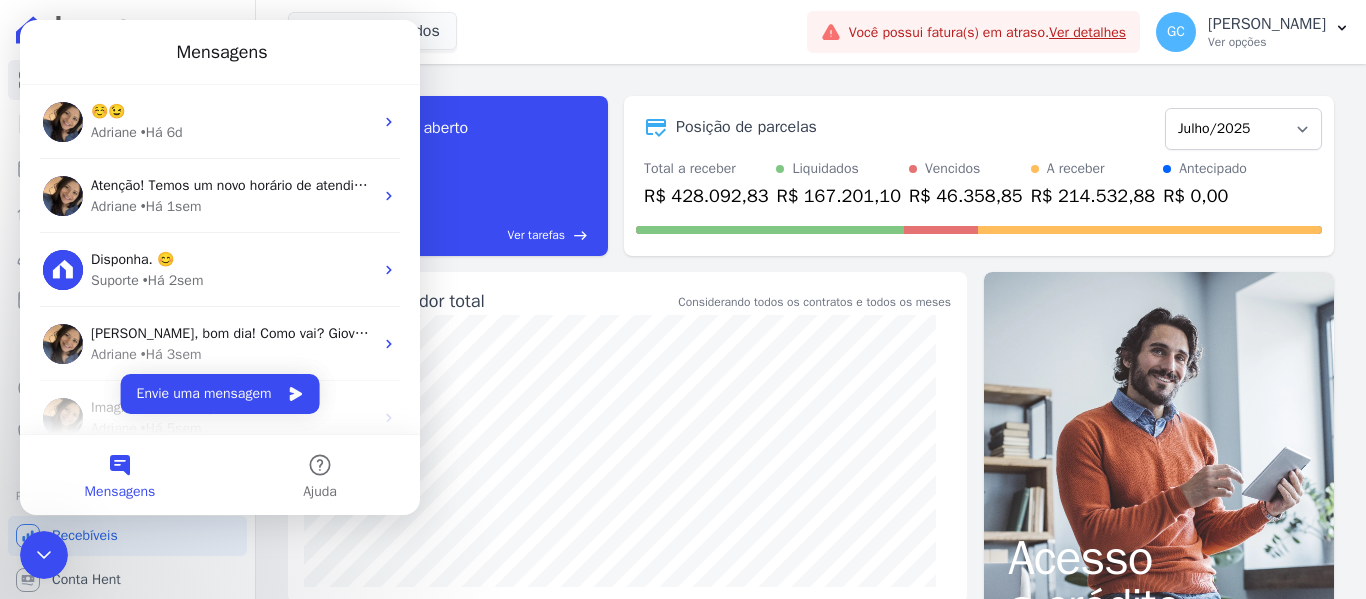 scroll, scrollTop: 0, scrollLeft: 0, axis: both 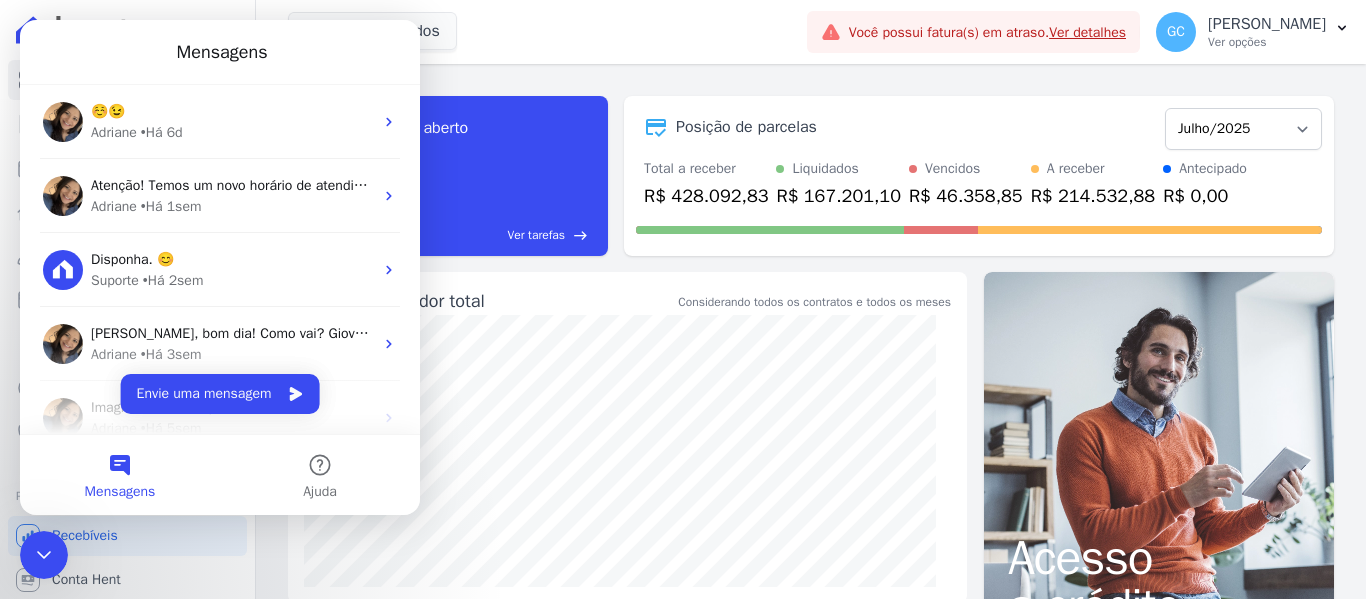click on "2 selecionados
HYPE EMPREENDIMENTOS IMOBILIARIOS SPE LTDA
HIGH 1 CITY HABITAT
HIGH 2 CITY HABITAT
HYPE T101056 SPE LTDA  - BLOSSOM
HYPE T104710 SPE LTDA - STONE" at bounding box center (543, 32) 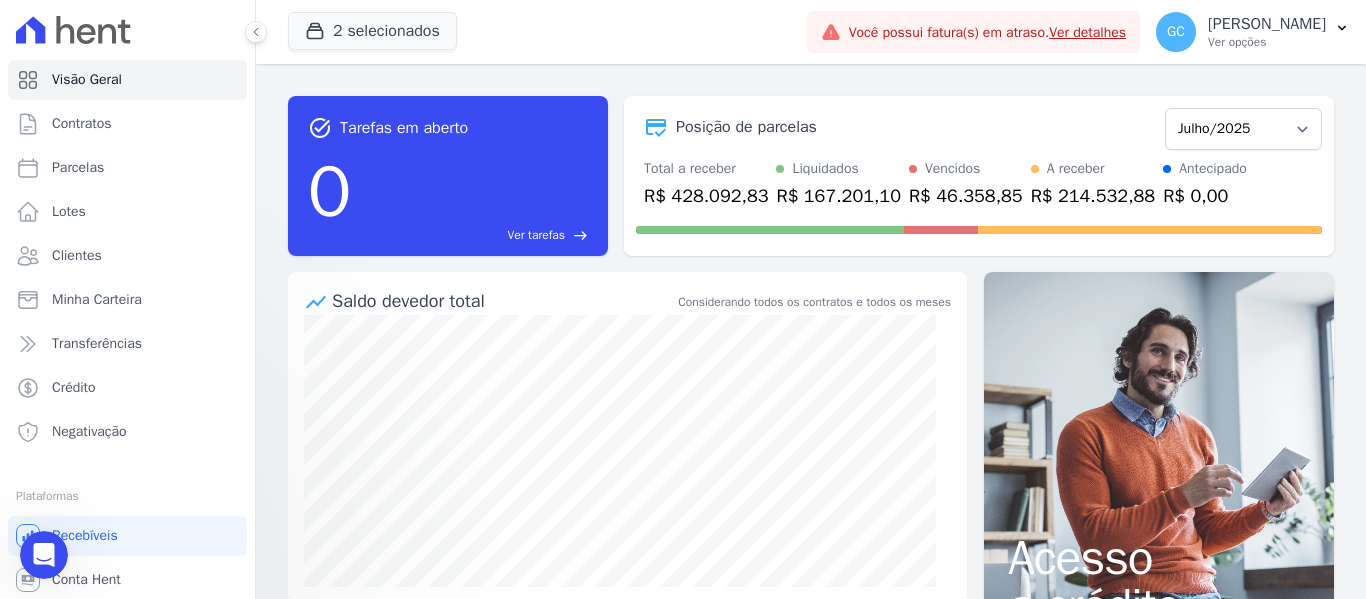 scroll, scrollTop: 0, scrollLeft: 0, axis: both 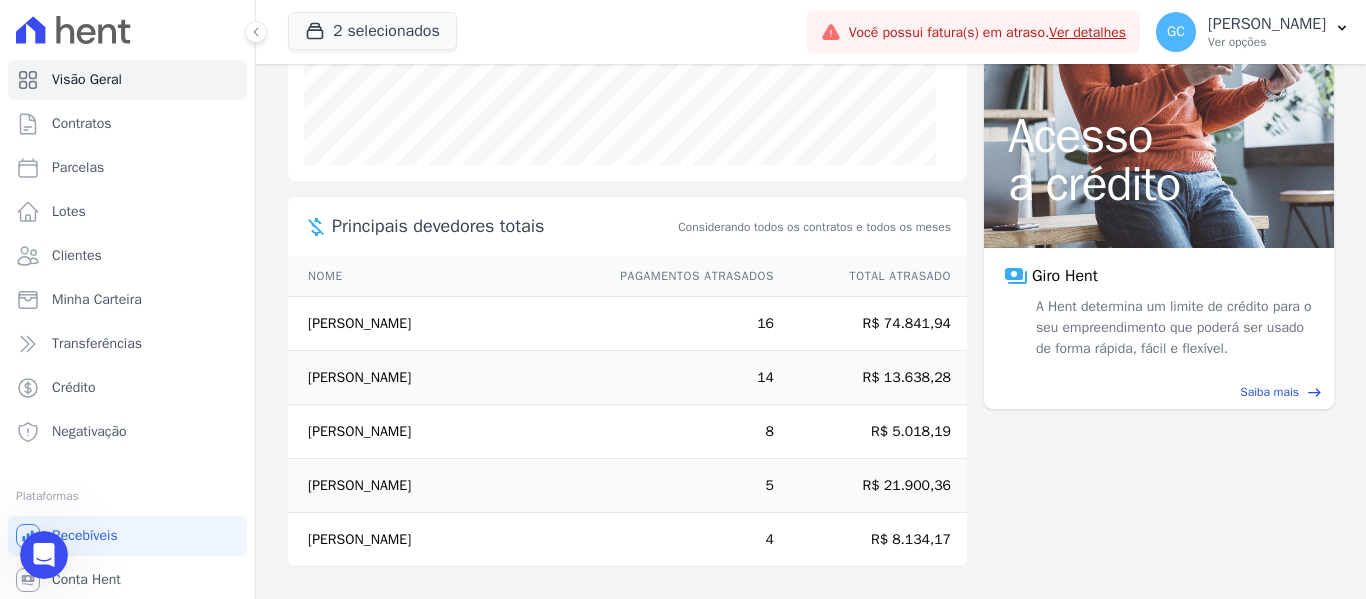 drag, startPoint x: 319, startPoint y: 331, endPoint x: 653, endPoint y: 546, distance: 397.21655 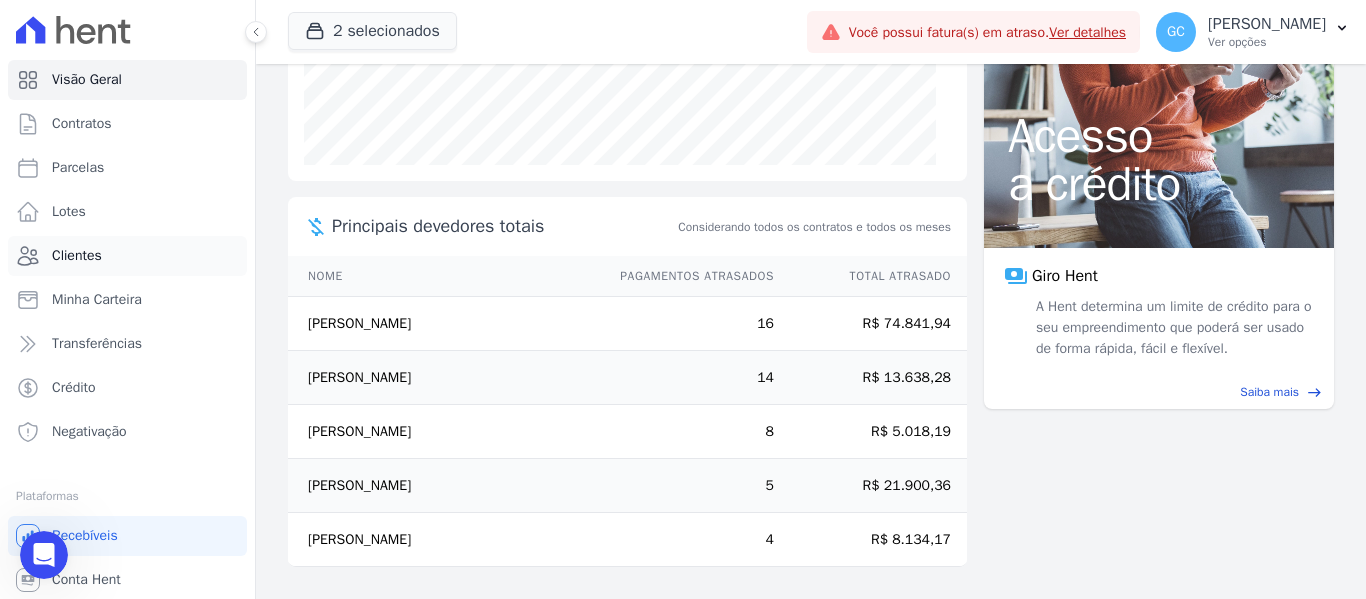 click on "Clientes" at bounding box center (127, 256) 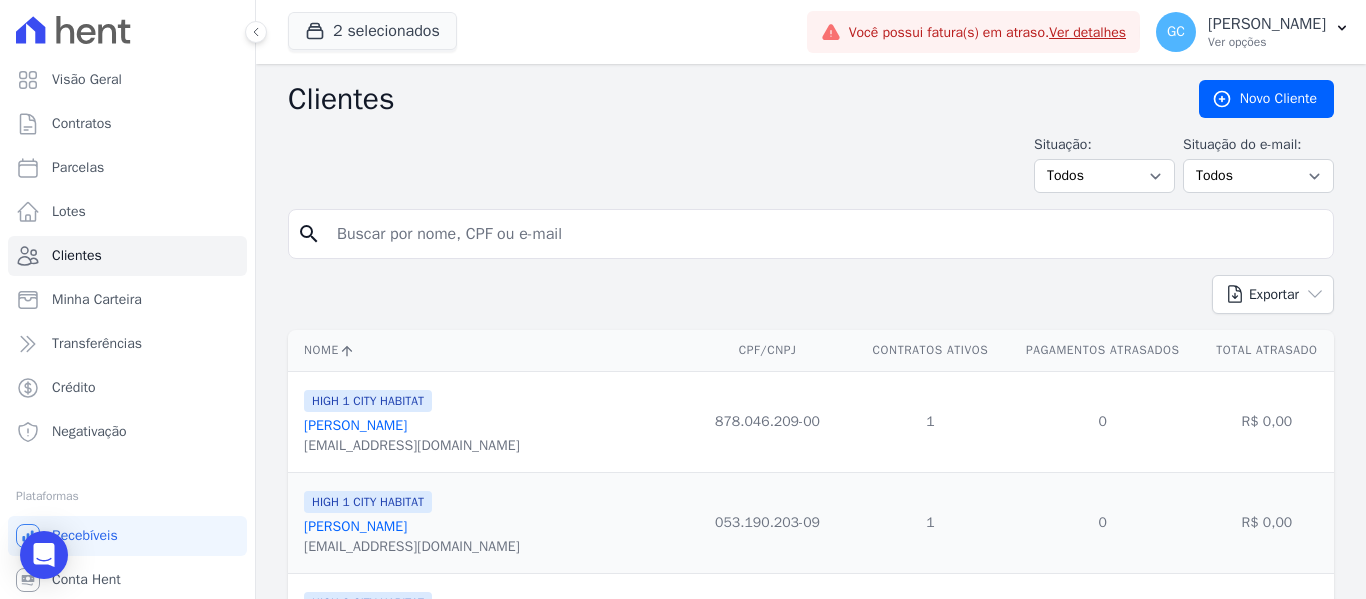 click at bounding box center (825, 234) 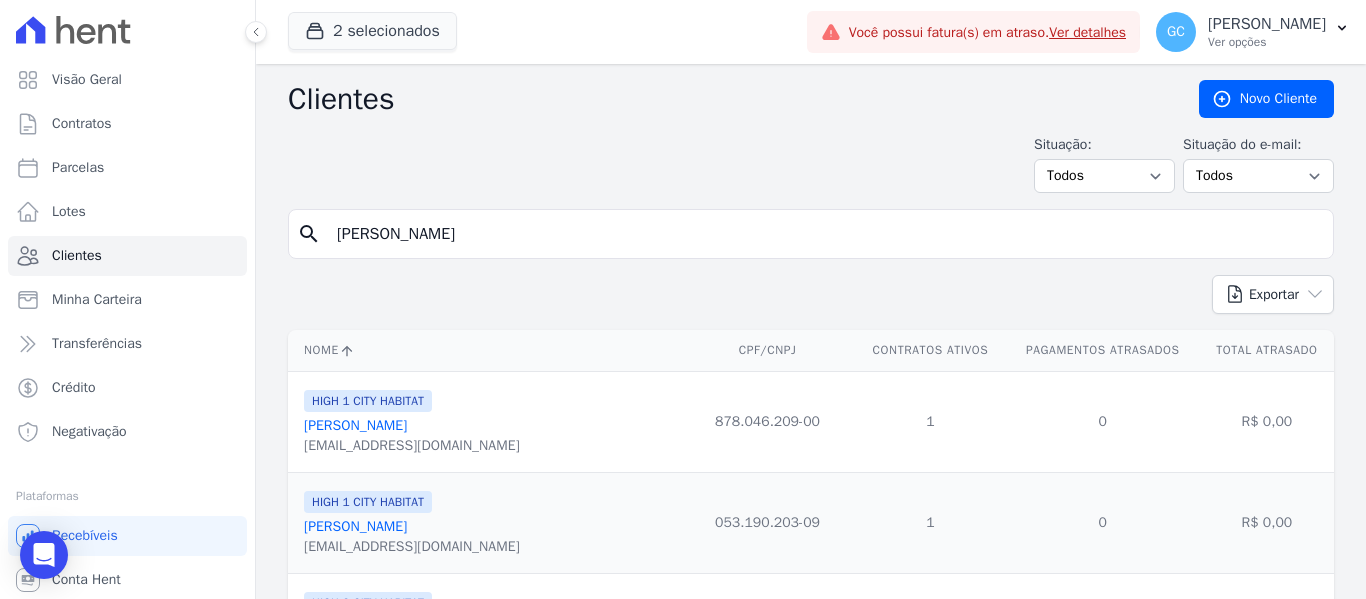 click on "[PERSON_NAME]" at bounding box center [825, 234] 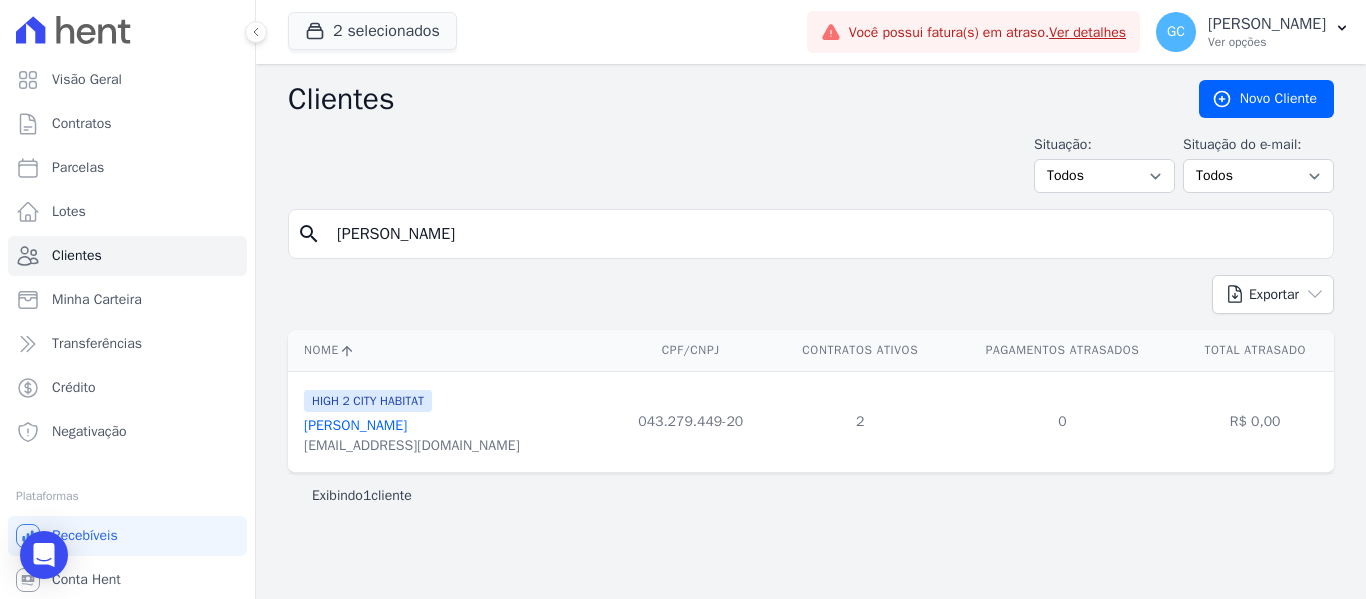 click on "[PERSON_NAME]" at bounding box center [355, 425] 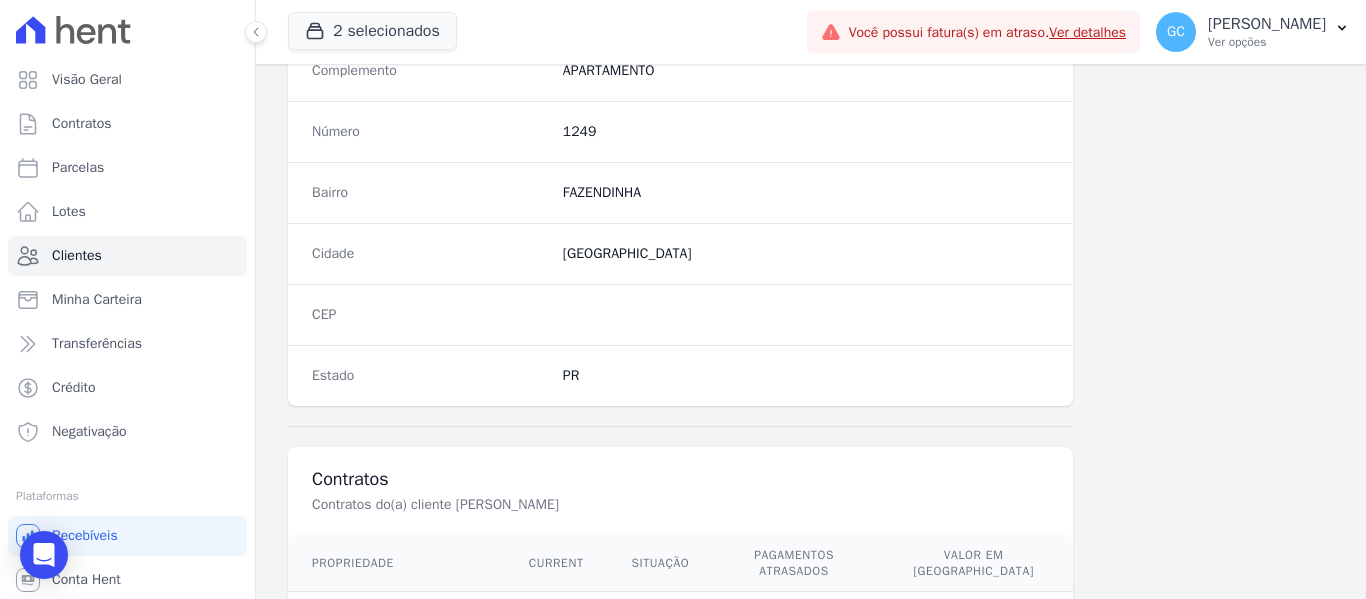 scroll, scrollTop: 1380, scrollLeft: 0, axis: vertical 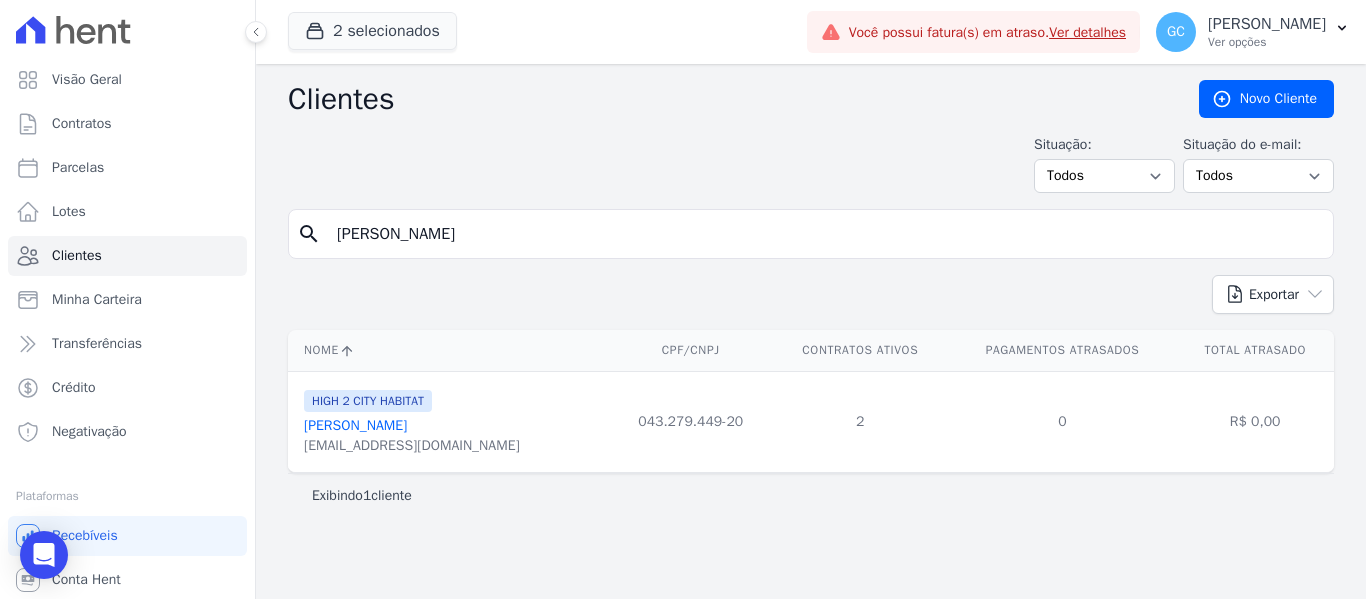 click on "R$ 0,00" at bounding box center (1255, 421) 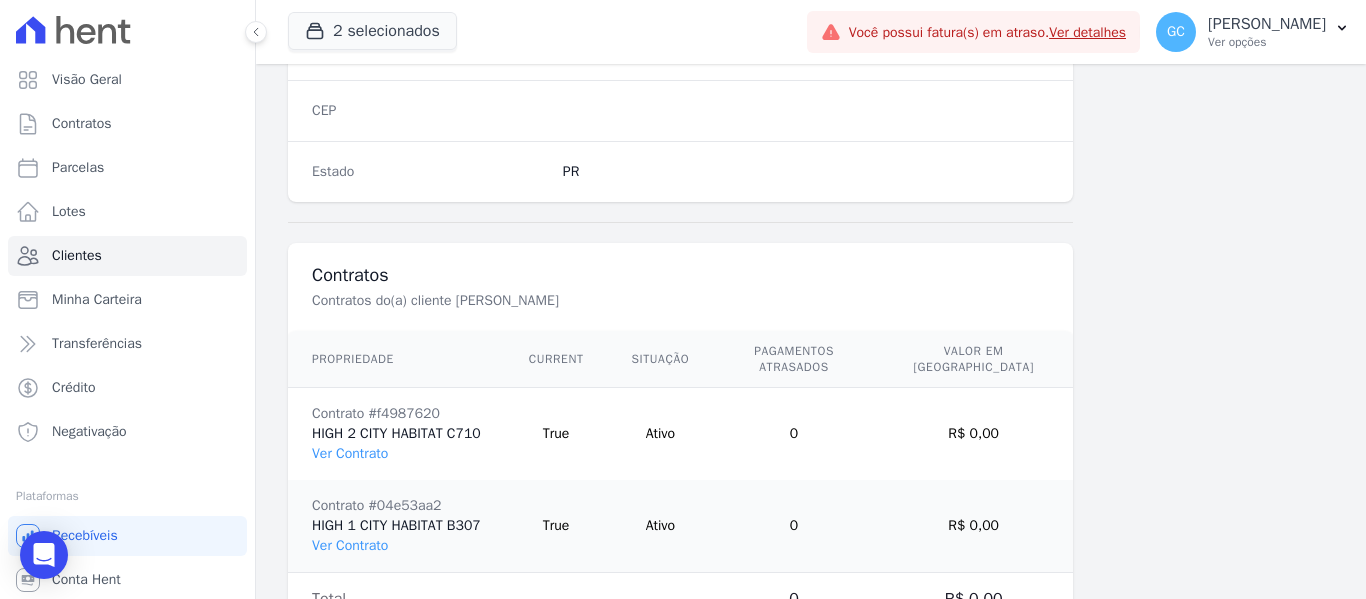 scroll, scrollTop: 1380, scrollLeft: 0, axis: vertical 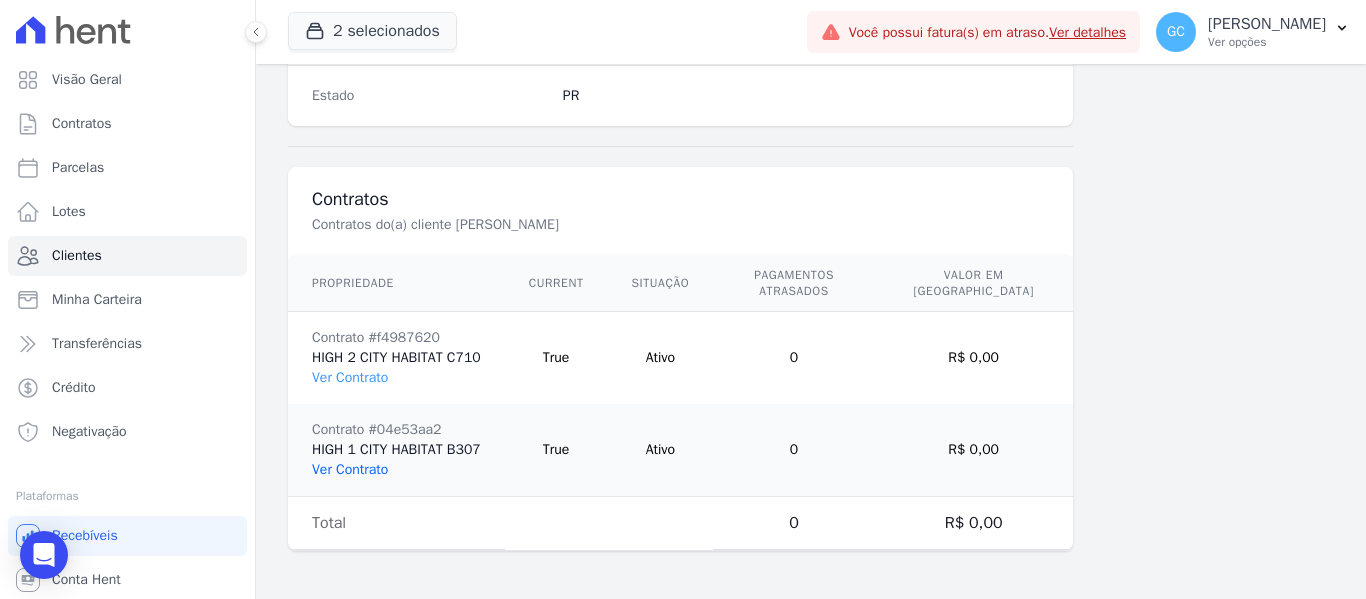 click on "Ver Contrato" at bounding box center (350, 469) 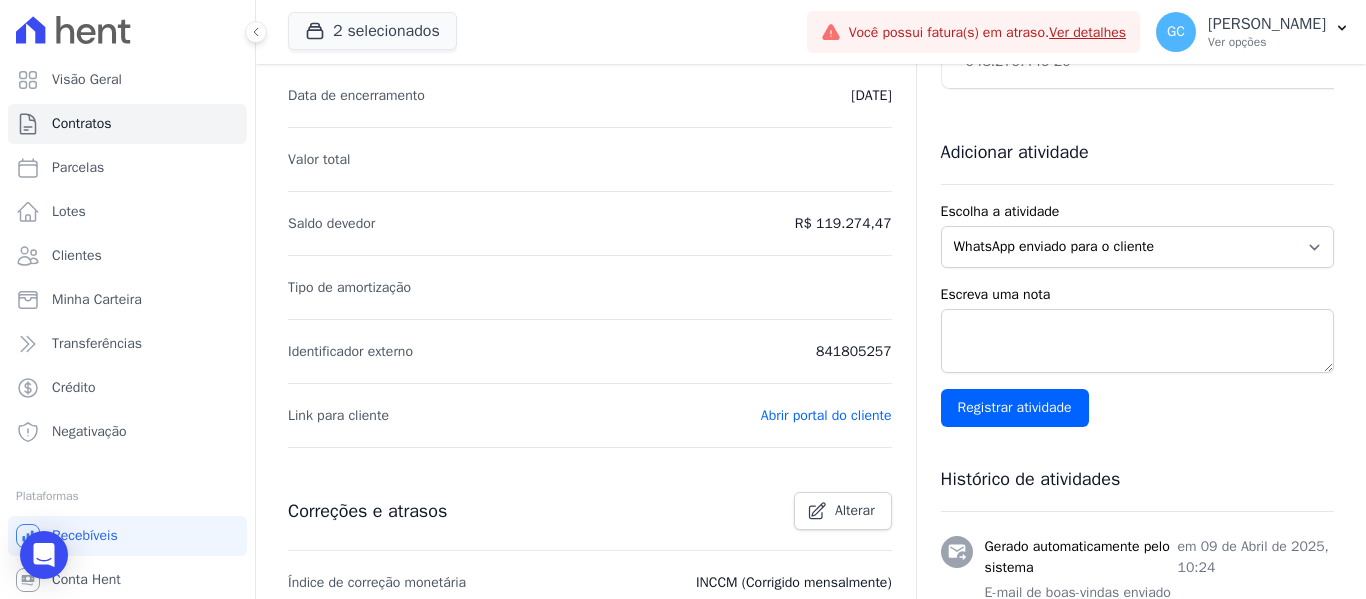 scroll, scrollTop: 0, scrollLeft: 0, axis: both 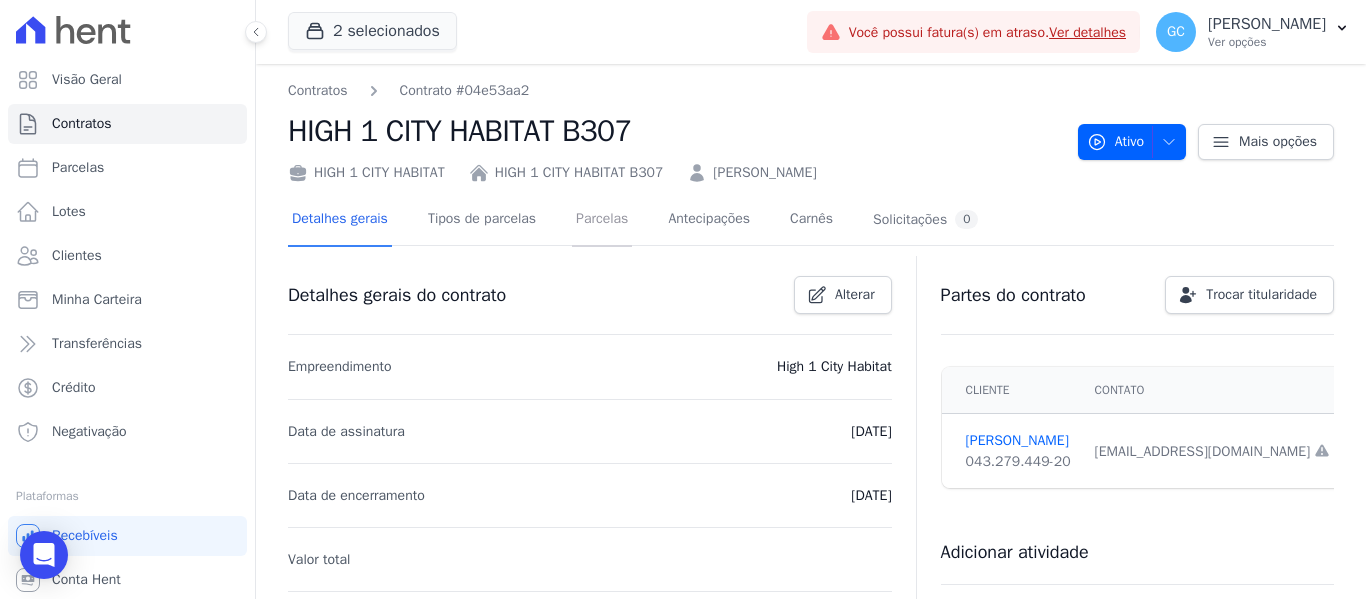 click on "Parcelas" at bounding box center [602, 220] 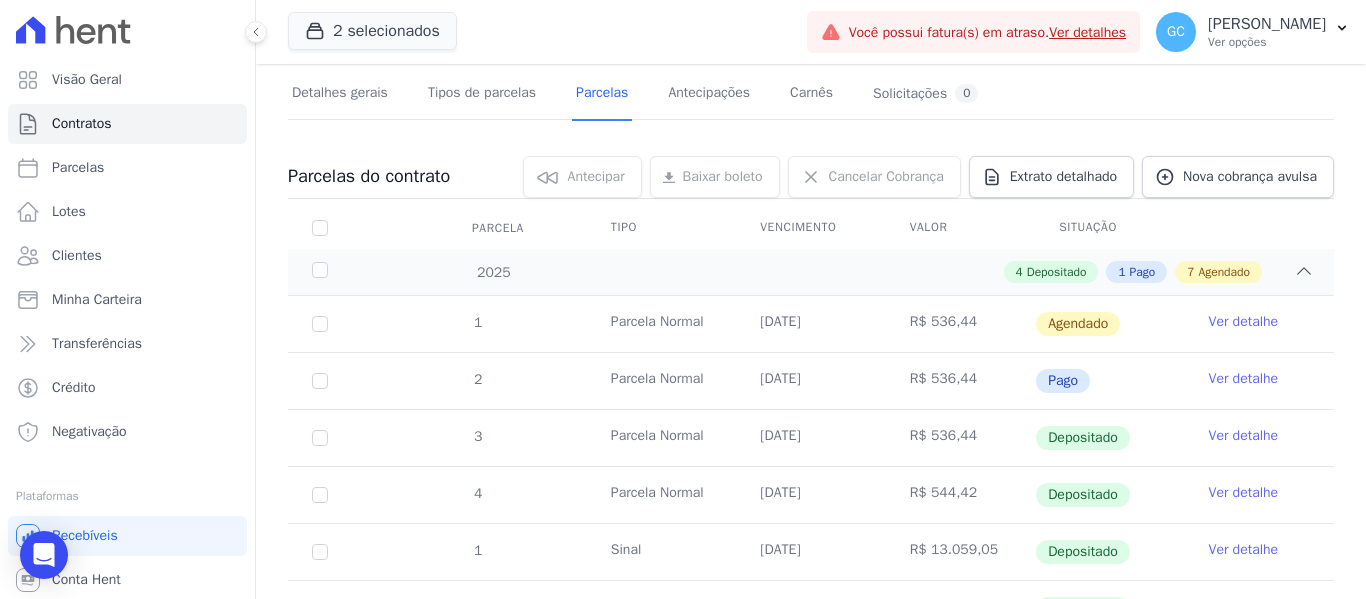 scroll, scrollTop: 200, scrollLeft: 0, axis: vertical 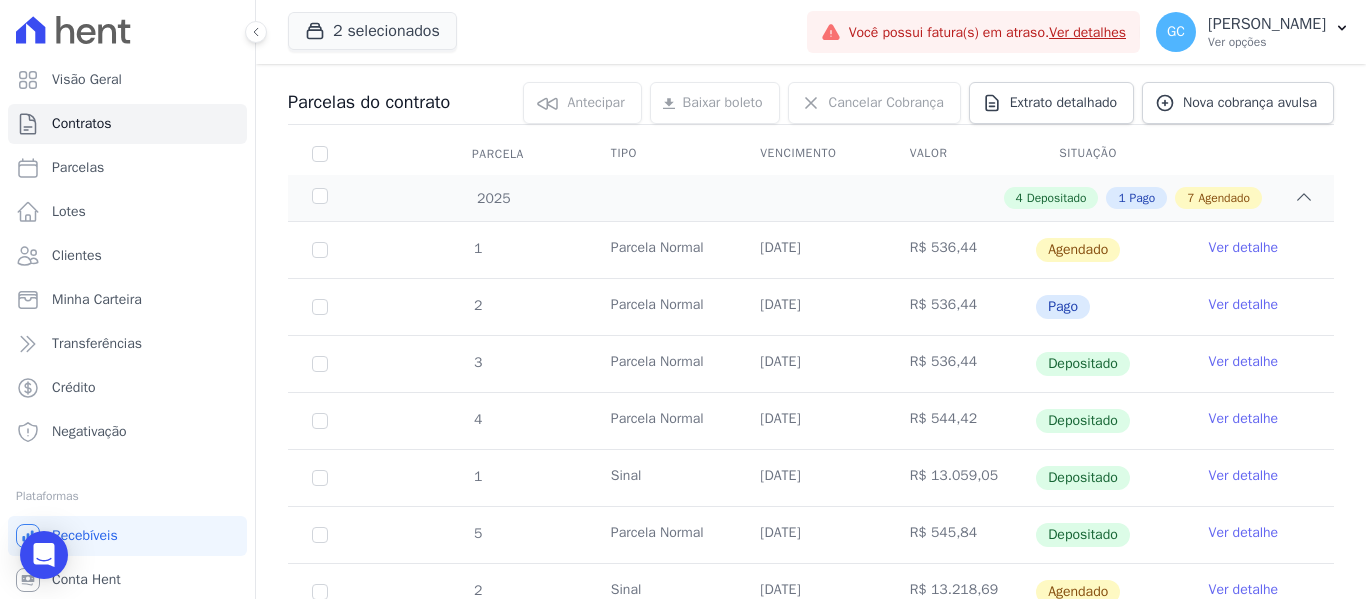 drag, startPoint x: 756, startPoint y: 246, endPoint x: 855, endPoint y: 247, distance: 99.00505 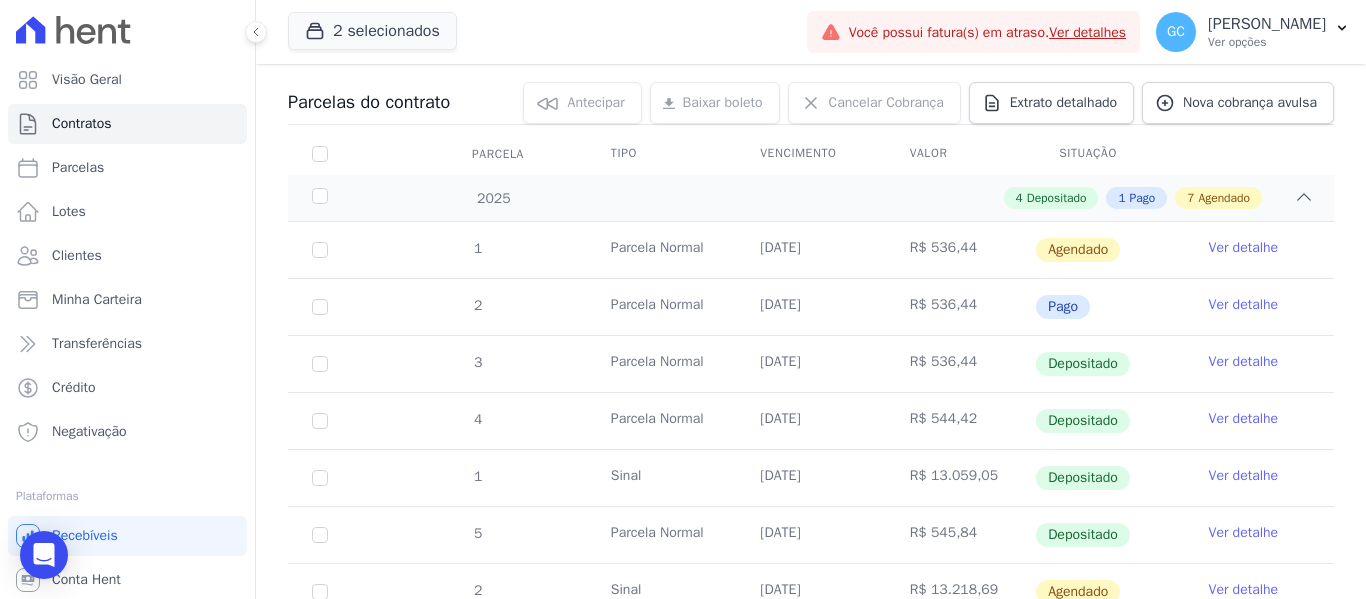 click on "Ver detalhe" at bounding box center (1244, 248) 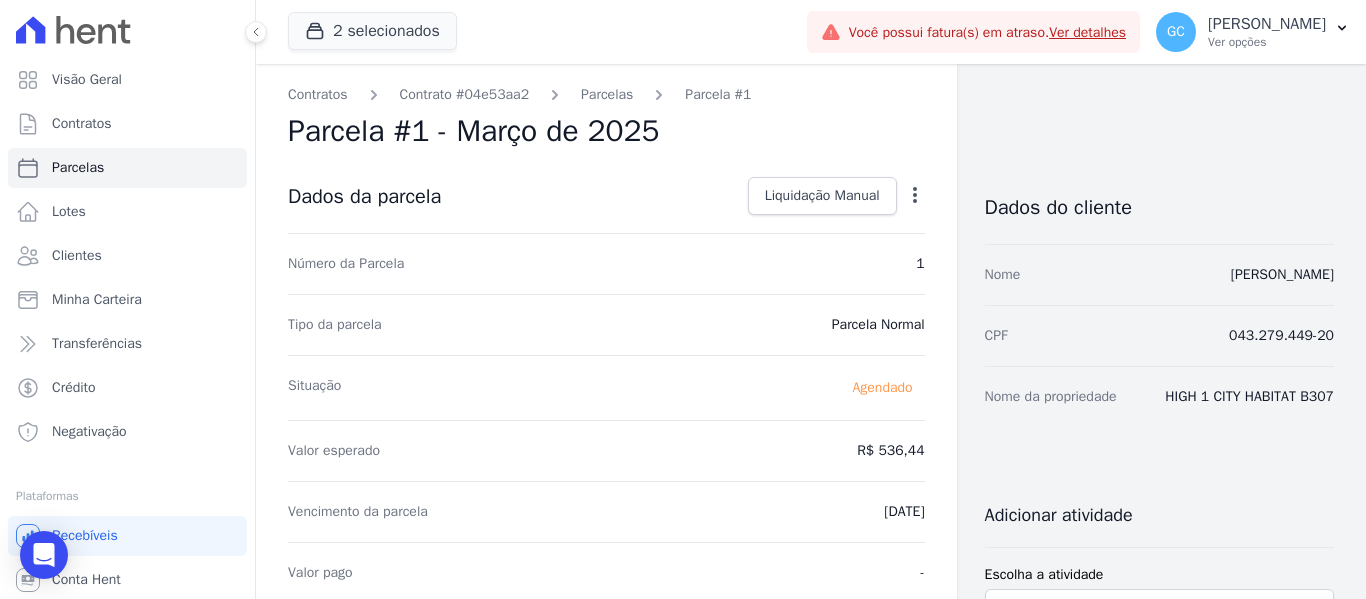 scroll, scrollTop: 100, scrollLeft: 0, axis: vertical 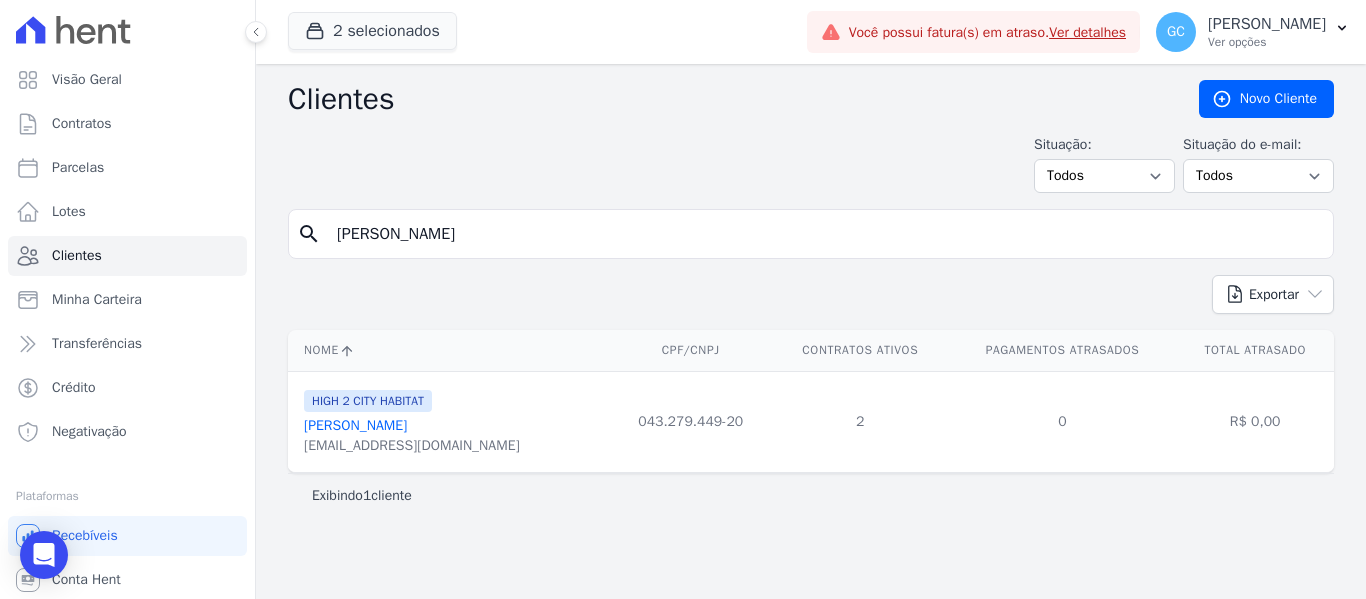click on "[PERSON_NAME]" at bounding box center (355, 425) 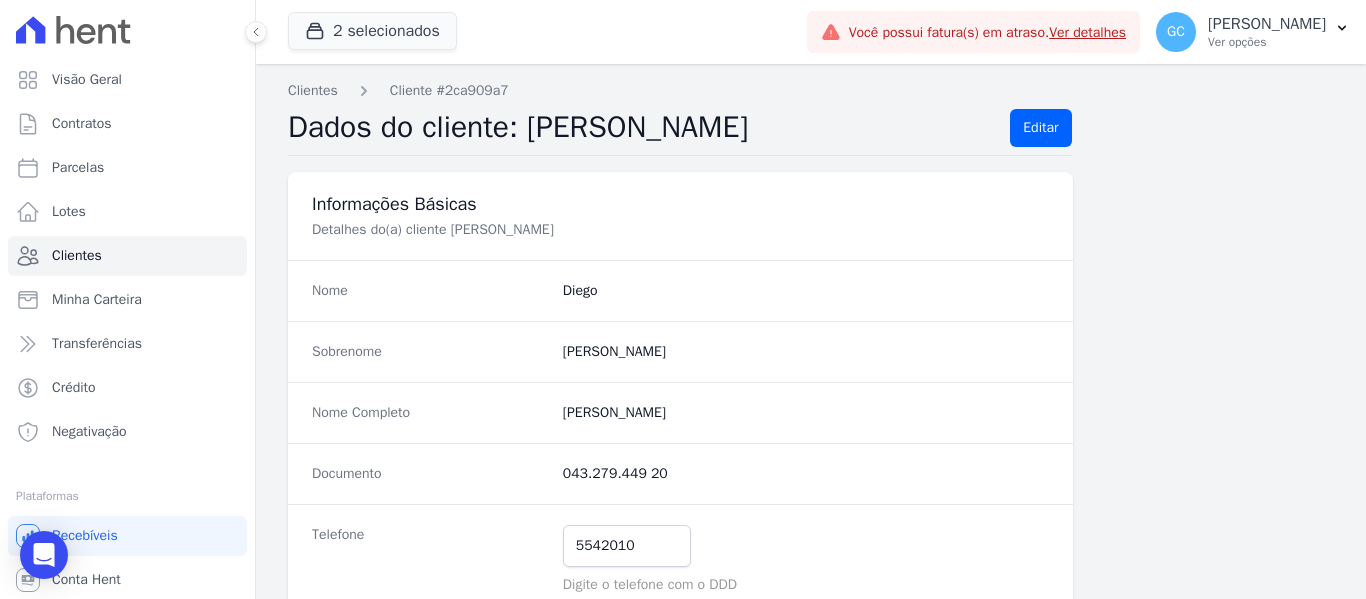 drag, startPoint x: 707, startPoint y: 417, endPoint x: 548, endPoint y: 415, distance: 159.01257 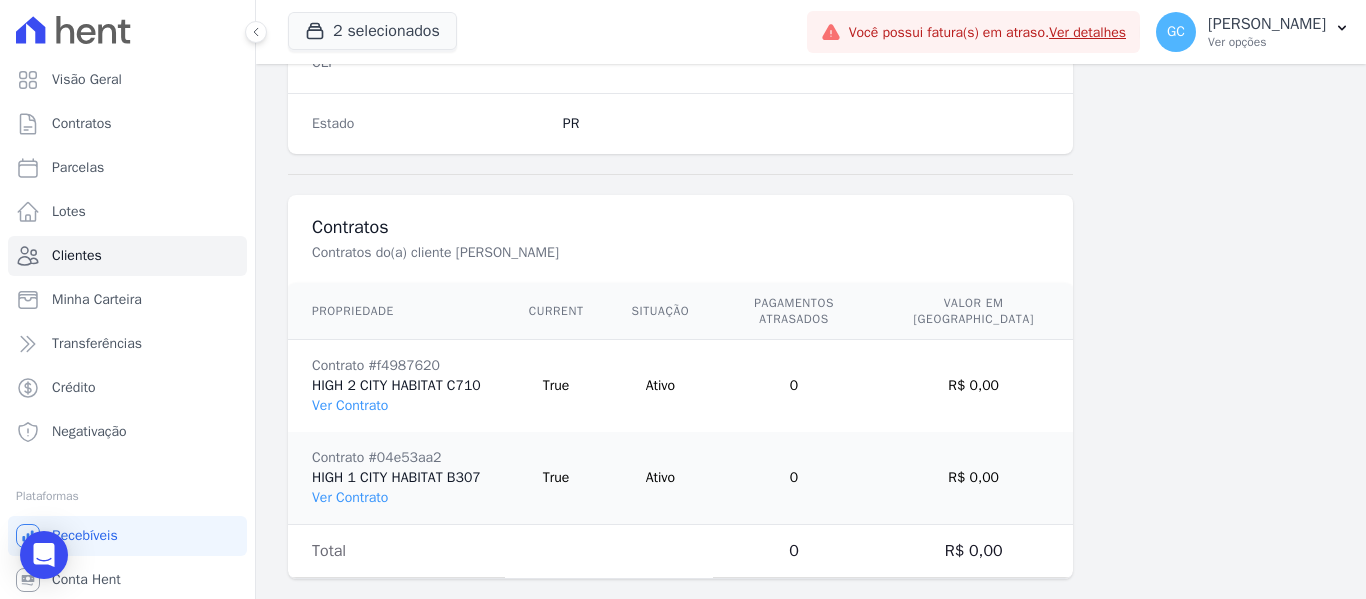scroll, scrollTop: 1380, scrollLeft: 0, axis: vertical 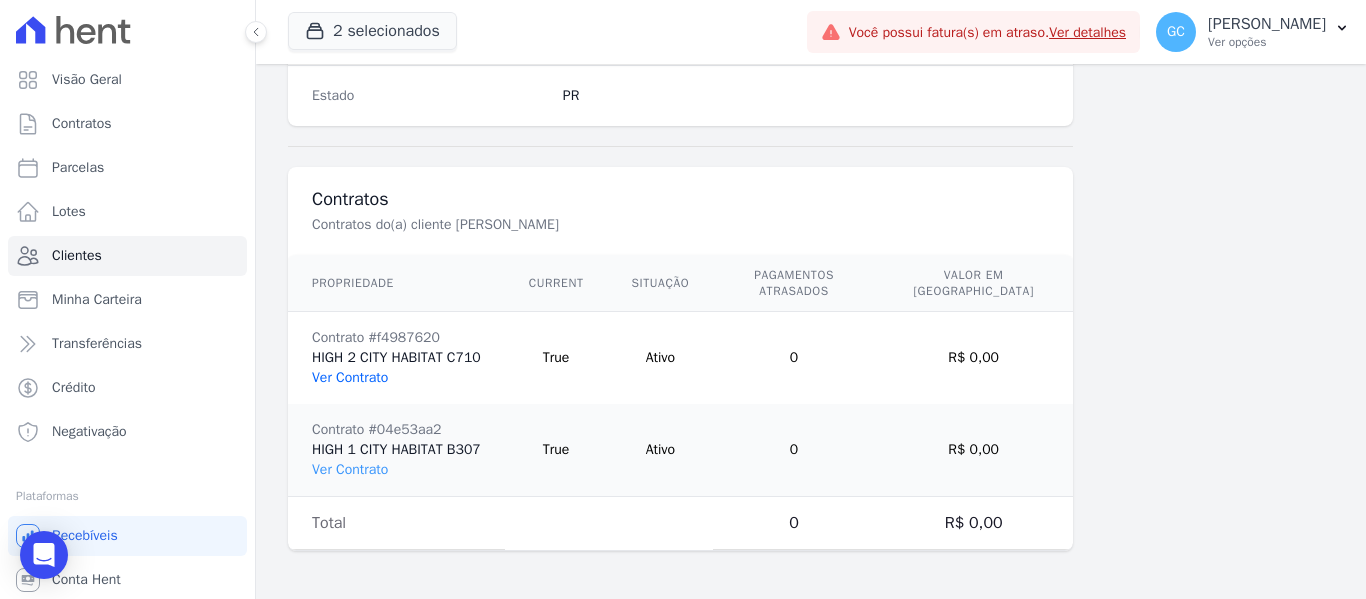 click on "Ver Contrato" at bounding box center [350, 377] 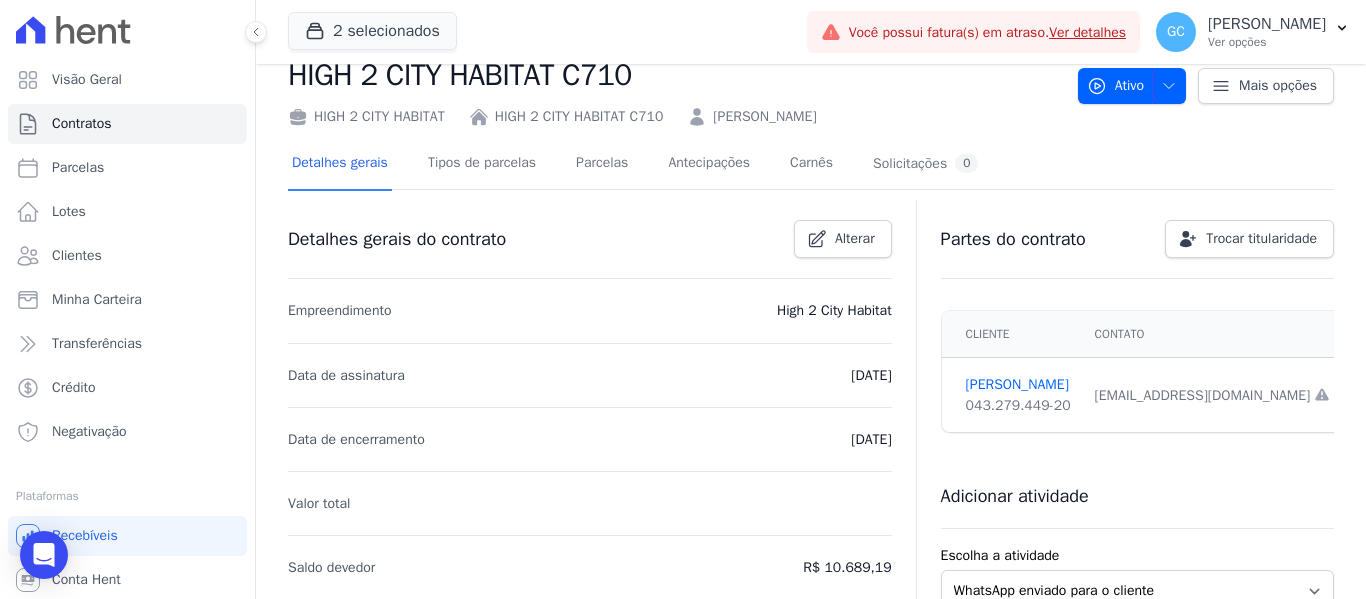 scroll, scrollTop: 100, scrollLeft: 0, axis: vertical 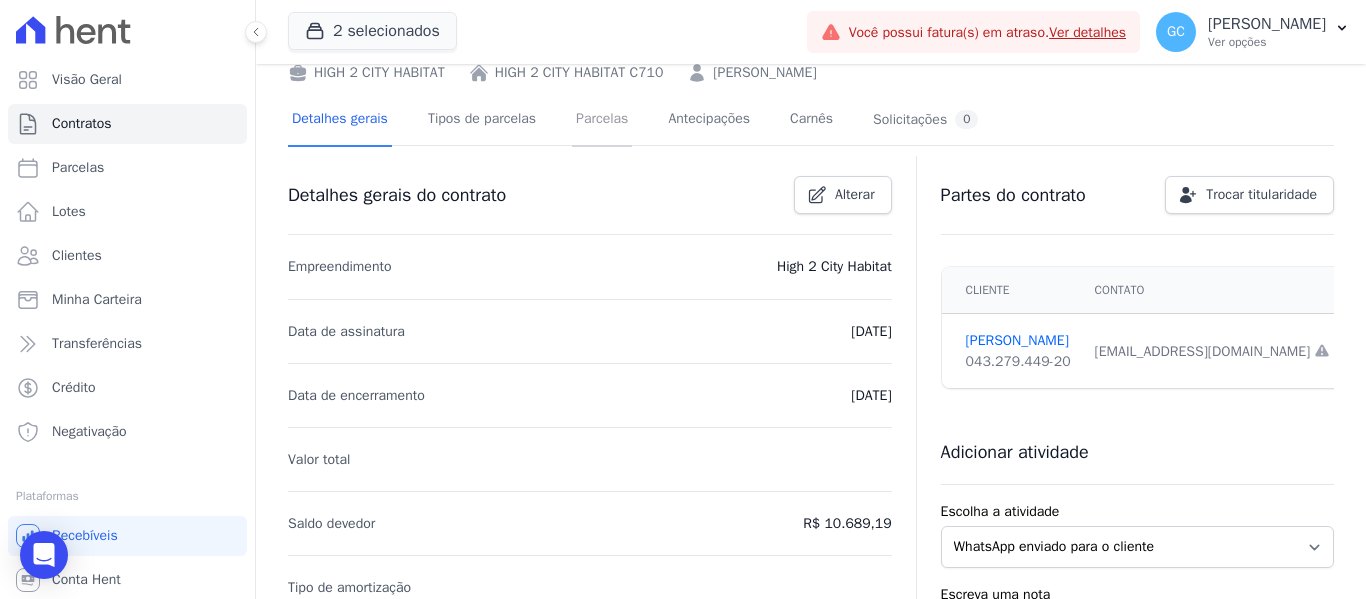 click on "Parcelas" at bounding box center (602, 120) 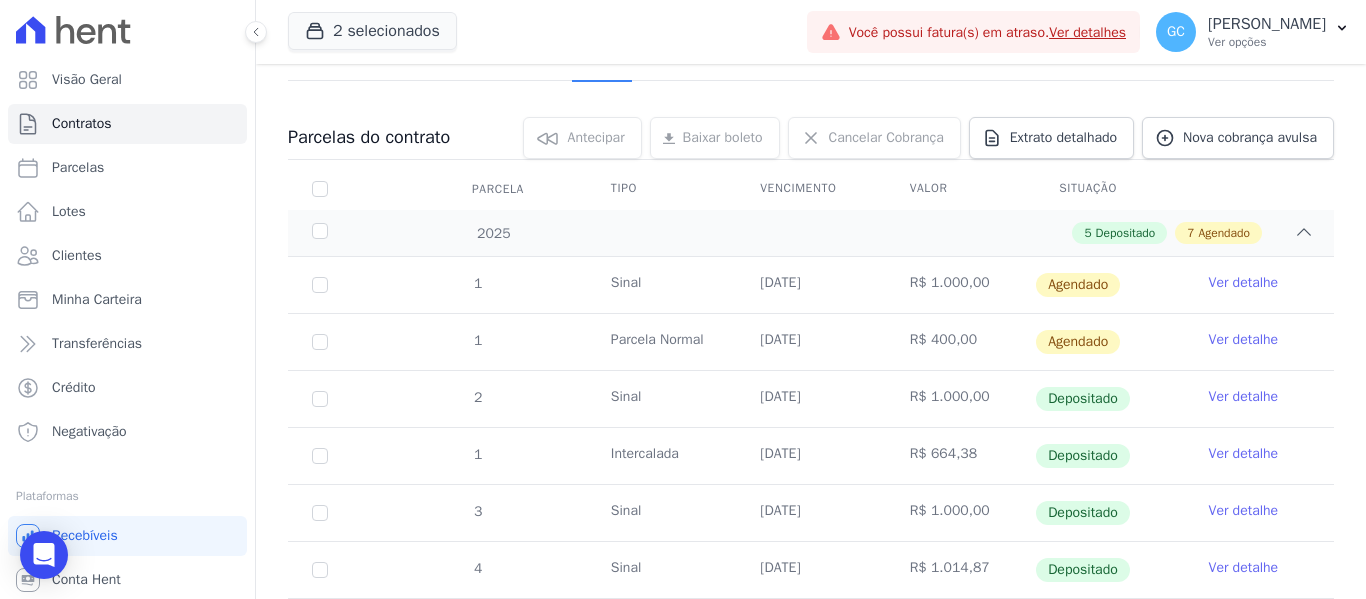 scroll, scrollTop: 200, scrollLeft: 0, axis: vertical 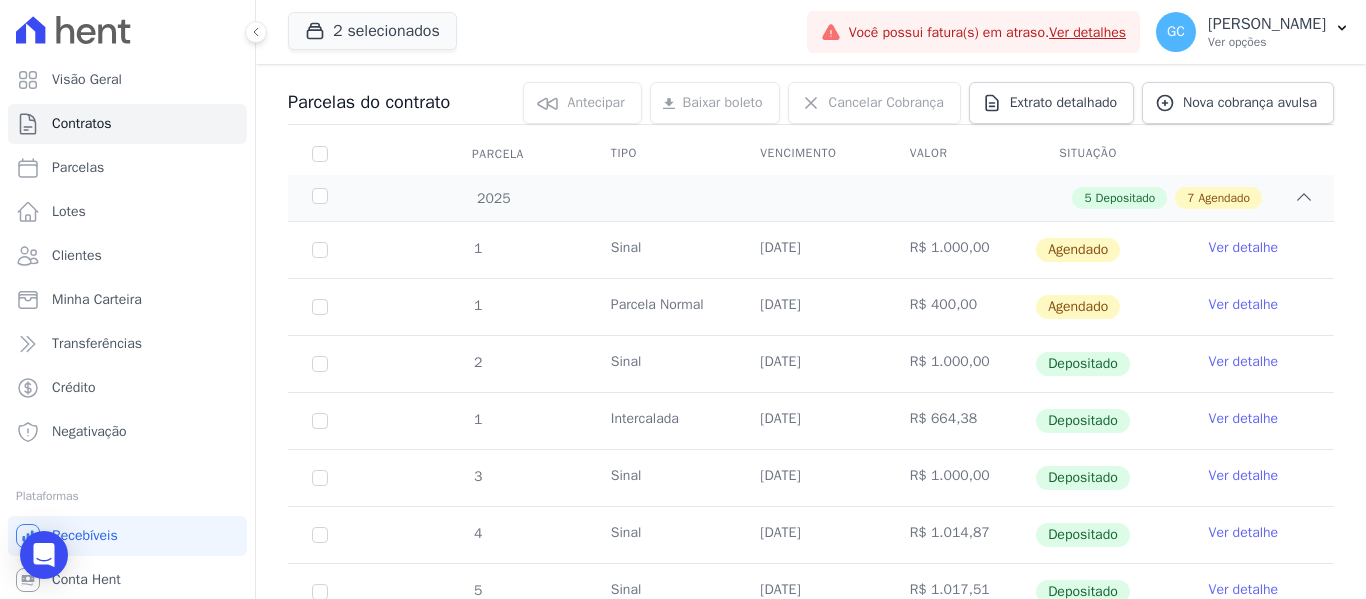 drag, startPoint x: 986, startPoint y: 306, endPoint x: 880, endPoint y: 307, distance: 106.004715 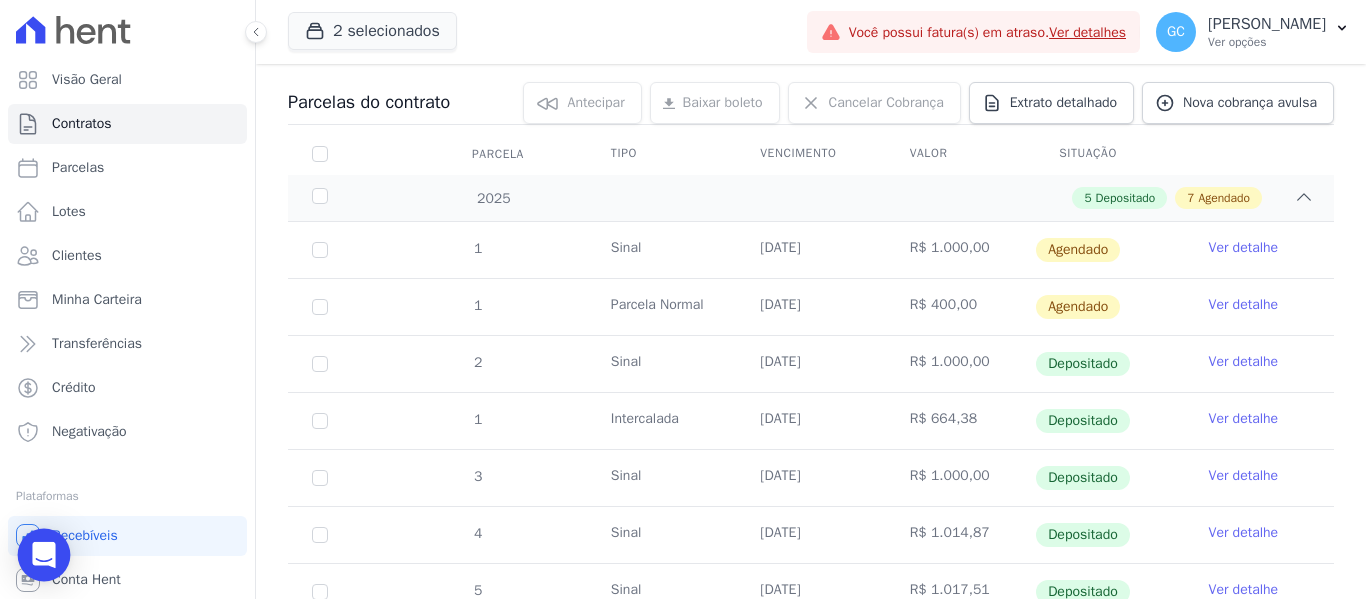 click 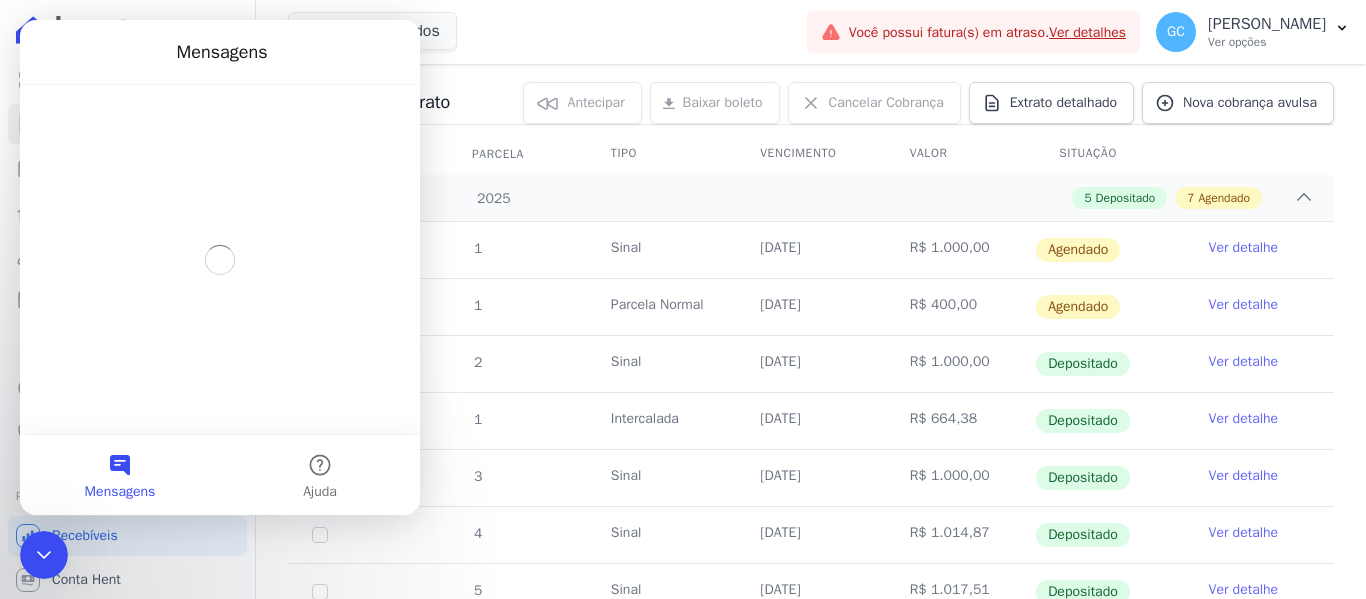 scroll, scrollTop: 0, scrollLeft: 0, axis: both 